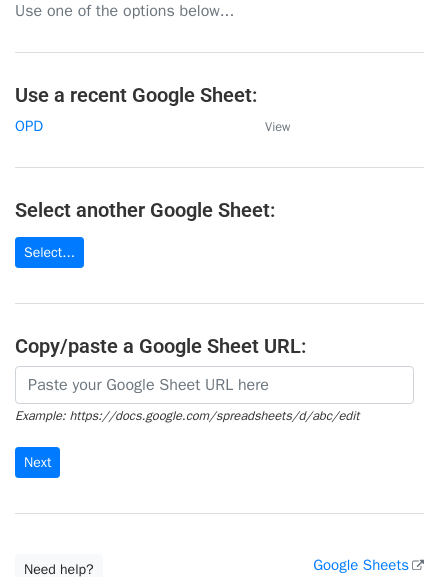 scroll, scrollTop: 50, scrollLeft: 0, axis: vertical 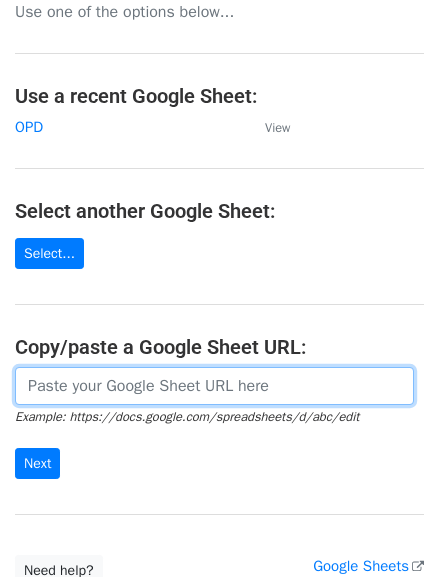 click at bounding box center (214, 386) 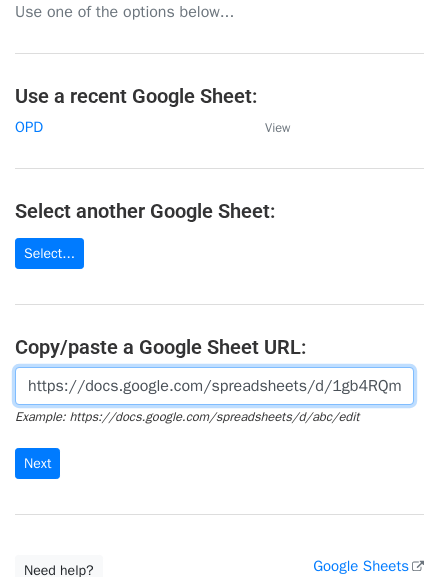scroll, scrollTop: 0, scrollLeft: 595, axis: horizontal 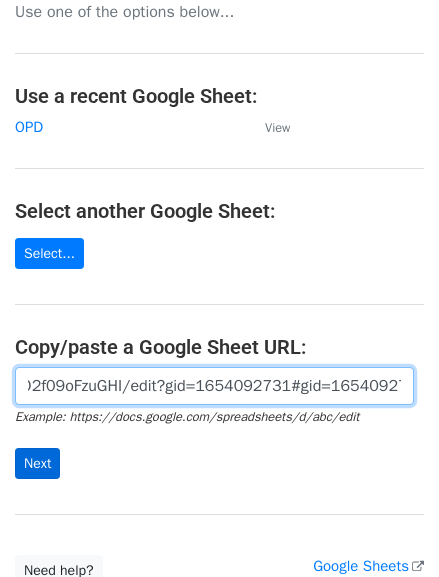 type on "https://docs.google.com/spreadsheets/d/1gb4RQmwS4e1nfRw_-oQ6slvR262OKlZO2f09oFzuGHI/edit?gid=1654092731#gid=1654092731" 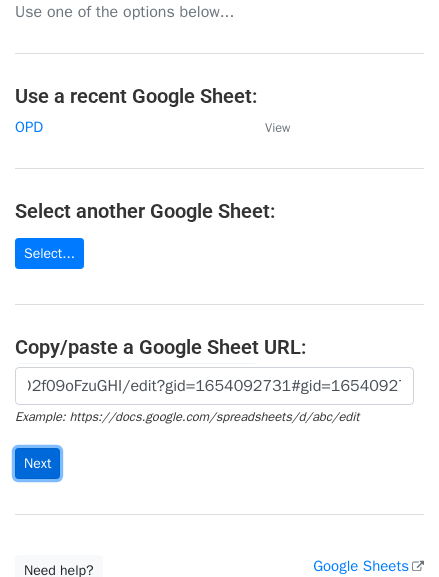 scroll, scrollTop: 0, scrollLeft: 0, axis: both 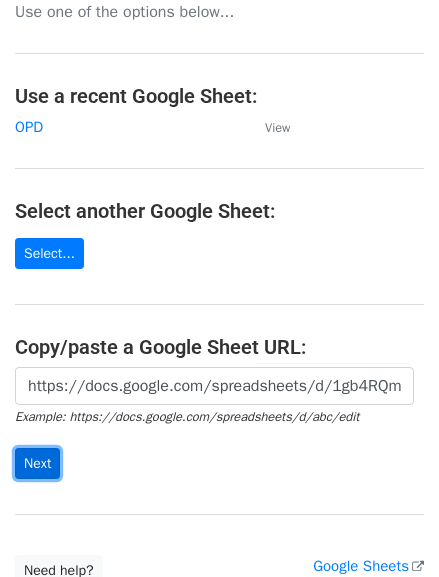 click on "Next" at bounding box center [37, 463] 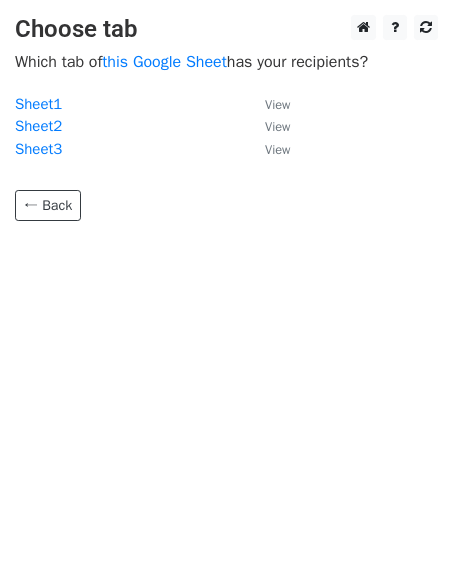 scroll, scrollTop: 0, scrollLeft: 0, axis: both 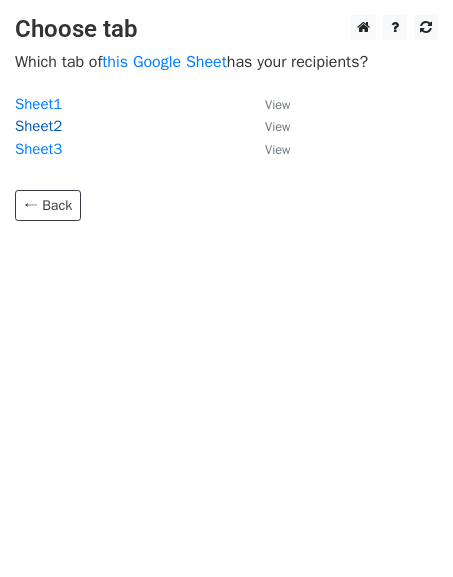 click on "Sheet2" at bounding box center [38, 126] 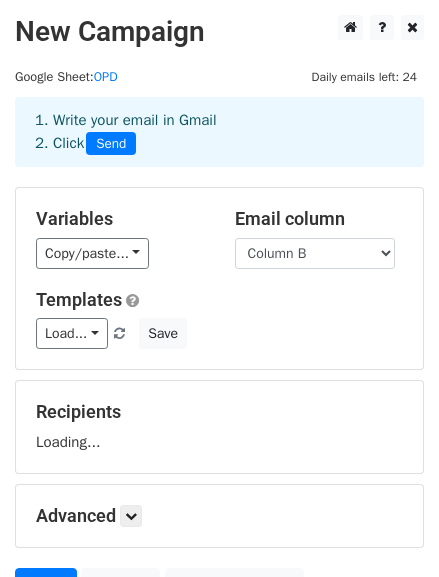 scroll, scrollTop: 0, scrollLeft: 0, axis: both 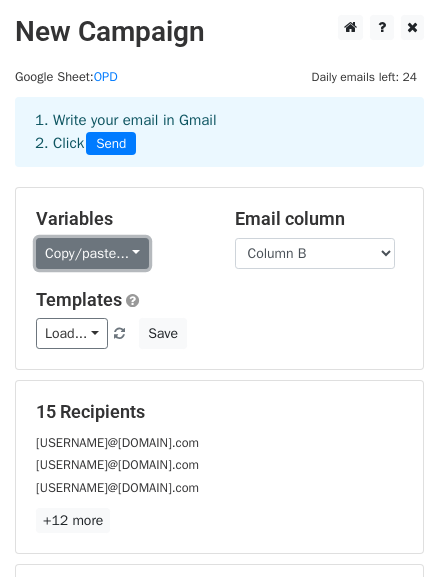 click on "Copy/paste..." at bounding box center (92, 253) 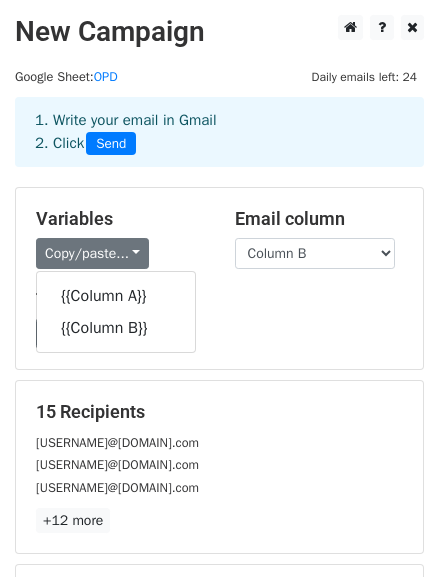 click on "Variables" at bounding box center (120, 219) 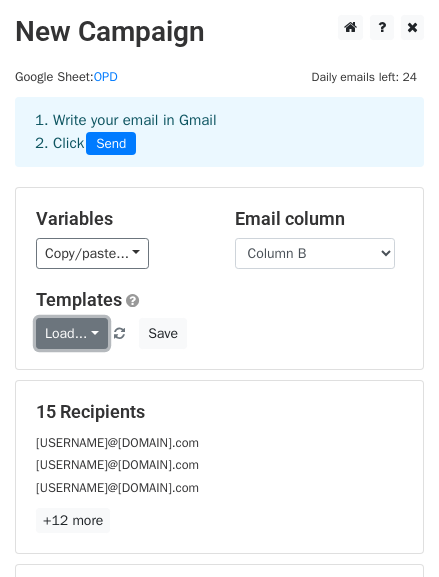 click on "Load..." at bounding box center (72, 333) 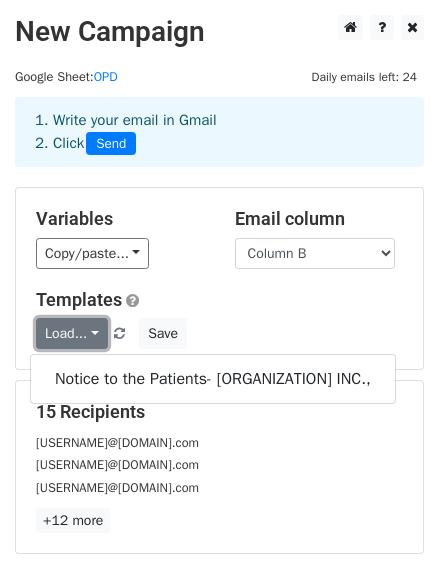 click on "Load..." at bounding box center [72, 333] 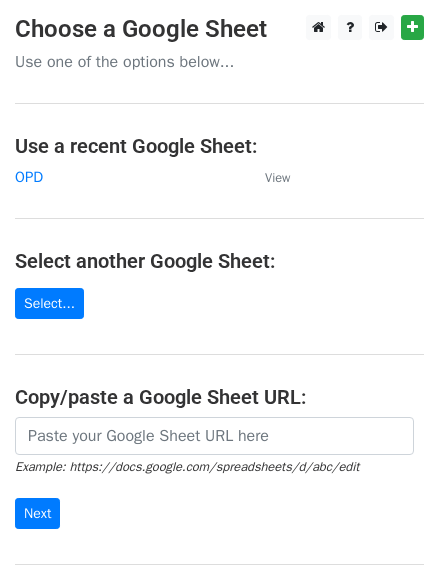scroll, scrollTop: 0, scrollLeft: 0, axis: both 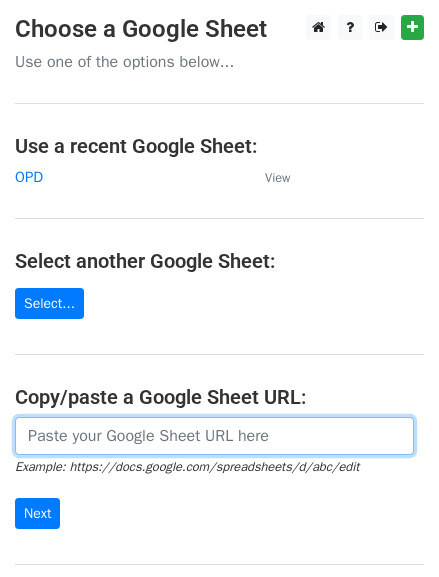 click at bounding box center (214, 436) 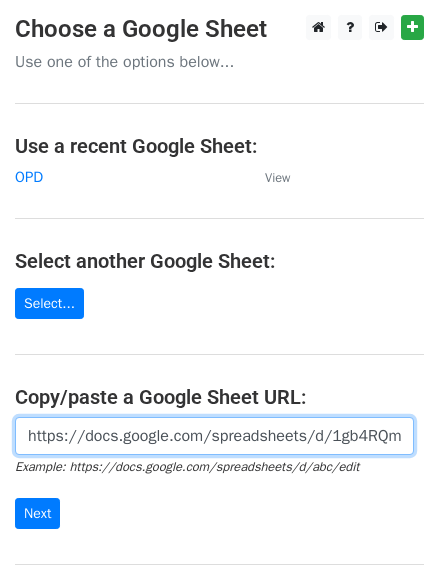 scroll, scrollTop: 0, scrollLeft: 595, axis: horizontal 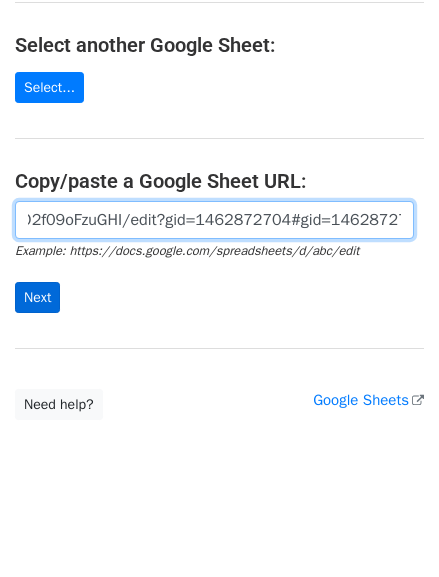 type on "https://docs.google.com/spreadsheets/d/1gb4RQmwS4e1nfRw_-oQ6slvR262OKlZO2f09oFzuGHI/edit?gid=1462872704#gid=1462872704" 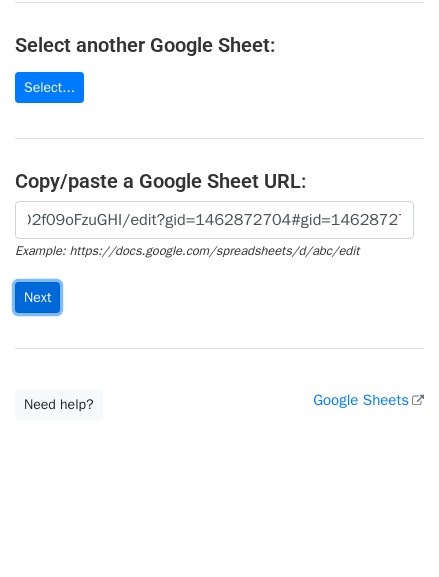 scroll, scrollTop: 0, scrollLeft: 0, axis: both 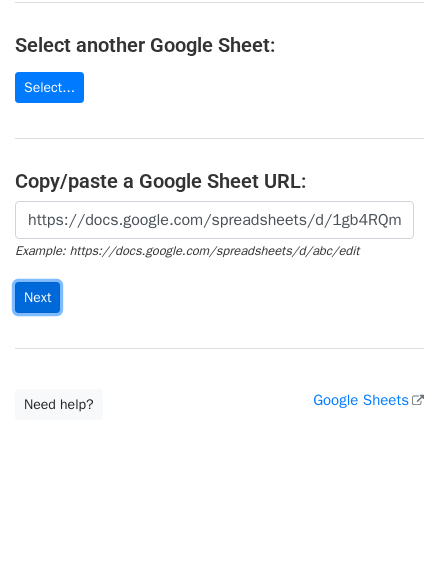 click on "Next" at bounding box center (37, 297) 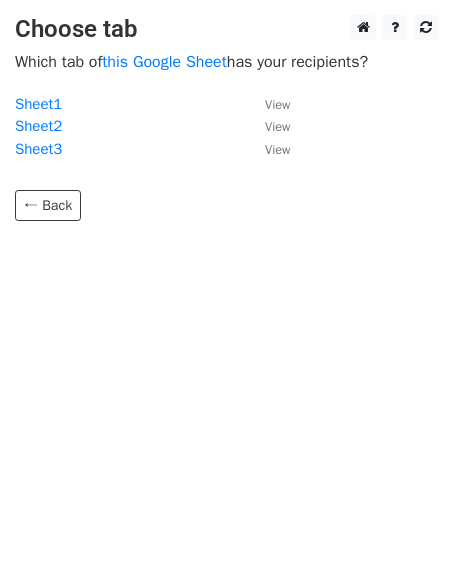 scroll, scrollTop: 0, scrollLeft: 0, axis: both 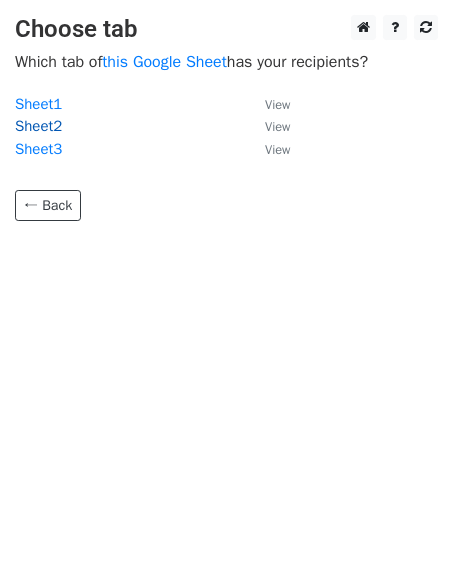 click on "Sheet2" at bounding box center [38, 126] 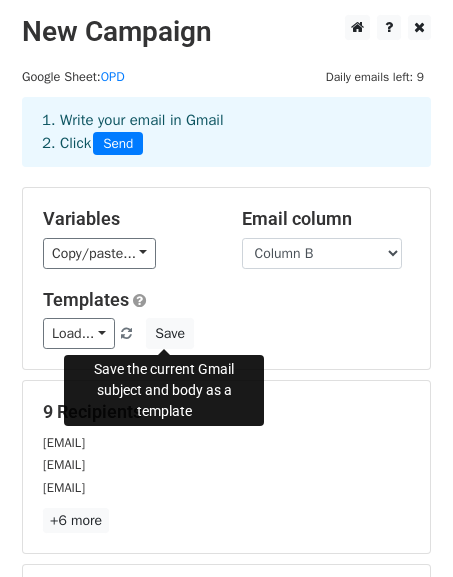 scroll, scrollTop: 137, scrollLeft: 0, axis: vertical 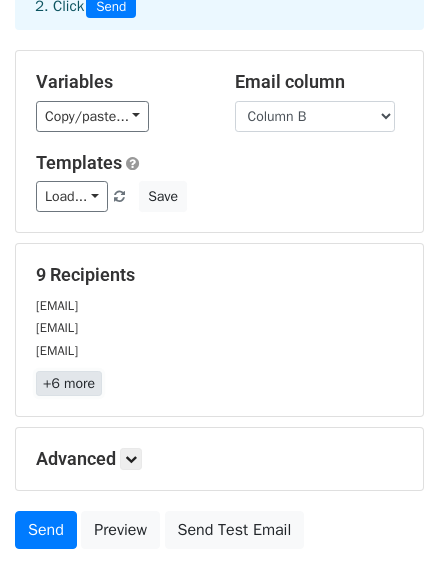 click on "+6 more" at bounding box center [69, 383] 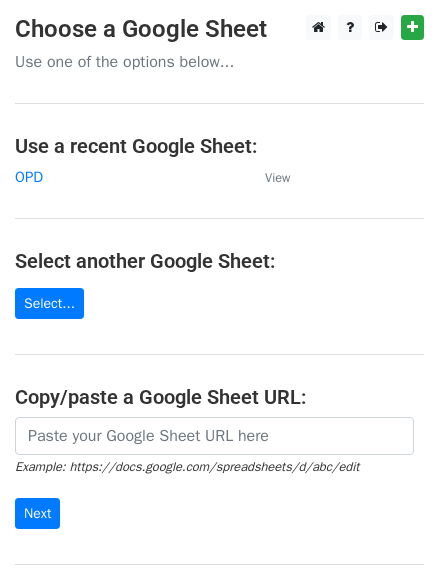 scroll, scrollTop: 129, scrollLeft: 0, axis: vertical 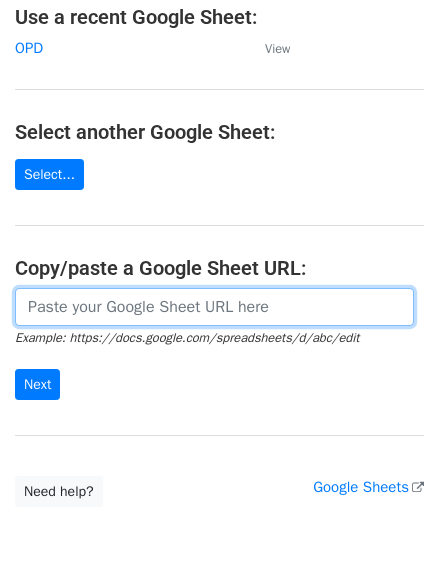 click at bounding box center [214, 307] 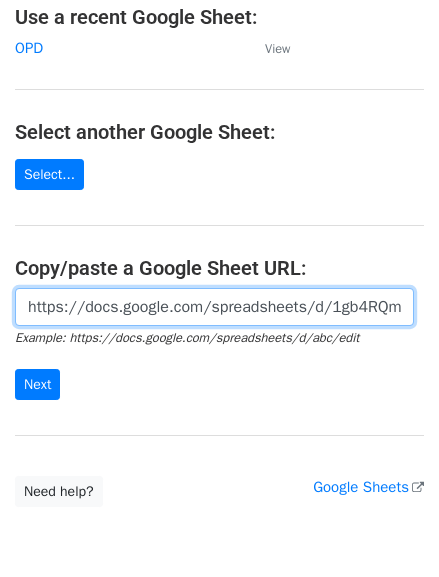 scroll, scrollTop: 0, scrollLeft: 595, axis: horizontal 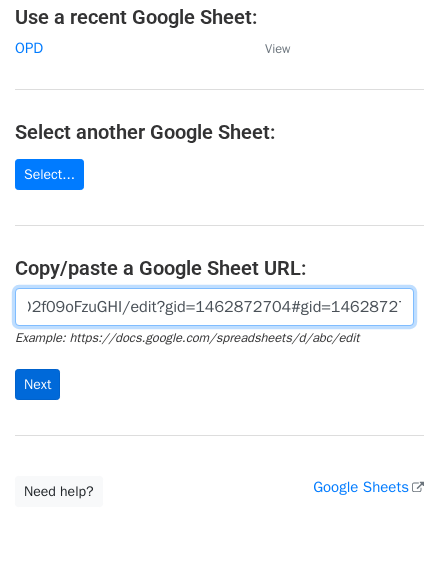 type on "https://docs.google.com/spreadsheets/d/1gb4RQmwS4e1nfRw_-oQ6slvR262OKlZO2f09oFzuGHI/edit?gid=1462872704#gid=1462872704" 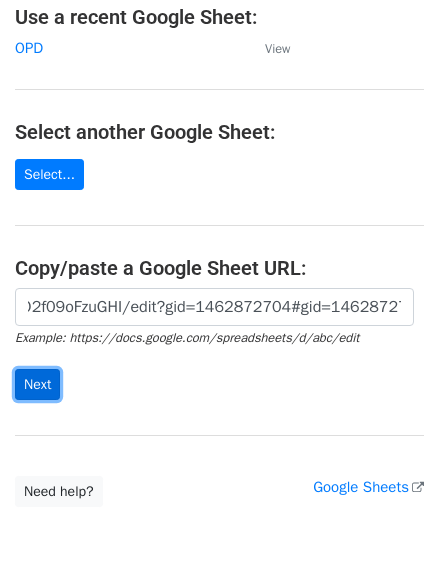 scroll, scrollTop: 0, scrollLeft: 0, axis: both 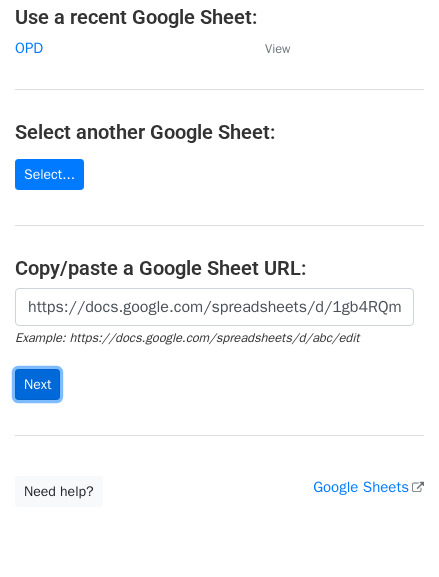 click on "Next" at bounding box center [37, 384] 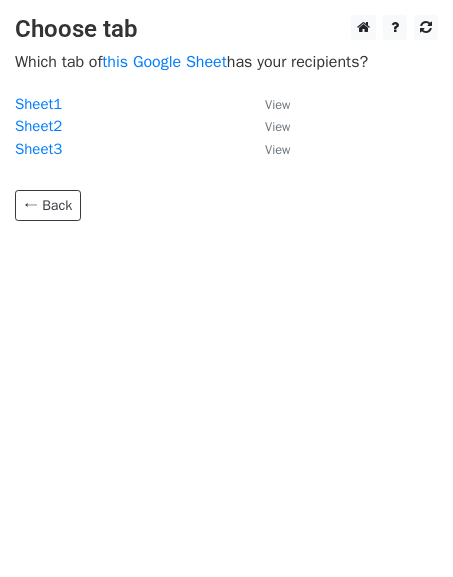 scroll, scrollTop: 0, scrollLeft: 0, axis: both 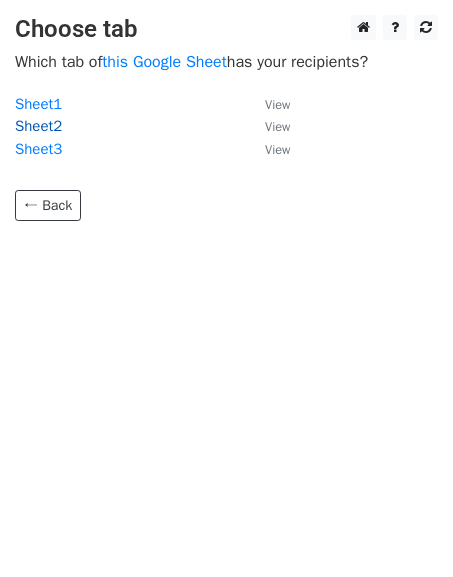 click on "Sheet2" at bounding box center (38, 126) 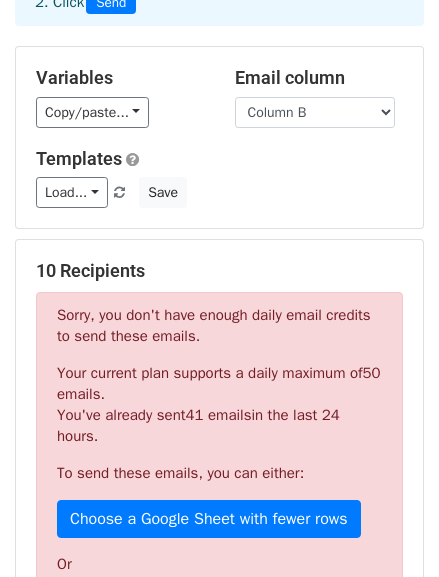 scroll, scrollTop: 122, scrollLeft: 0, axis: vertical 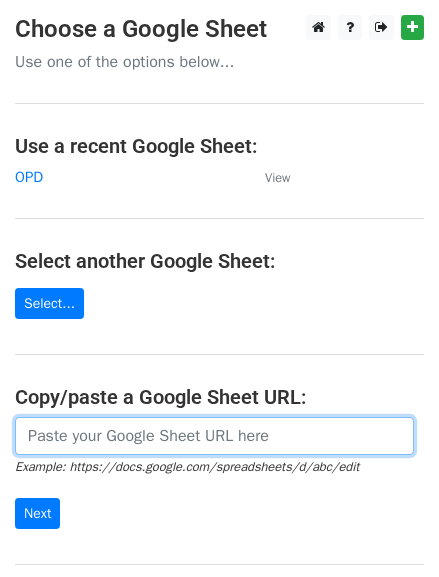 click at bounding box center [214, 436] 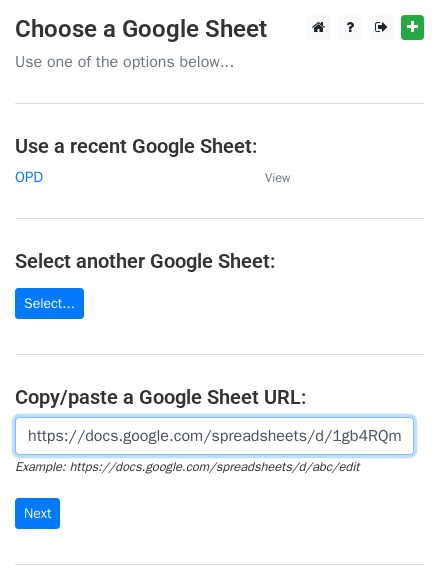 scroll, scrollTop: 0, scrollLeft: 595, axis: horizontal 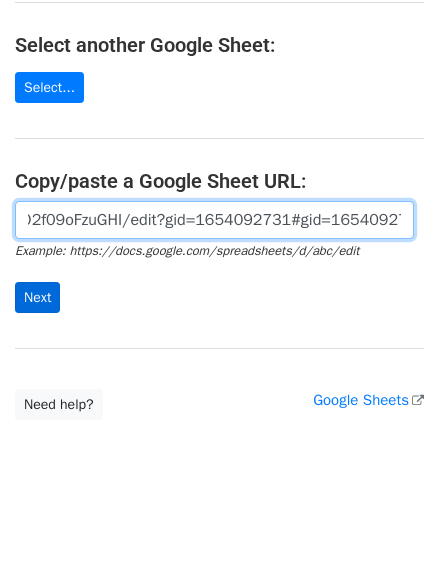 type on "https://docs.google.com/spreadsheets/d/1gb4RQmwS4e1nfRw_-oQ6slvR262OKlZO2f09oFzuGHI/edit?gid=1654092731#gid=1654092731" 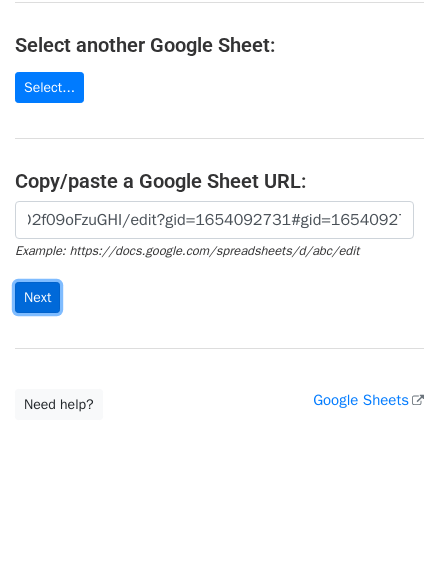 scroll, scrollTop: 0, scrollLeft: 0, axis: both 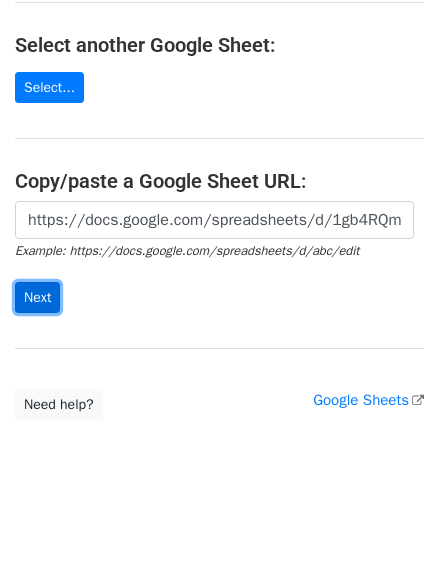 click on "Next" at bounding box center [37, 297] 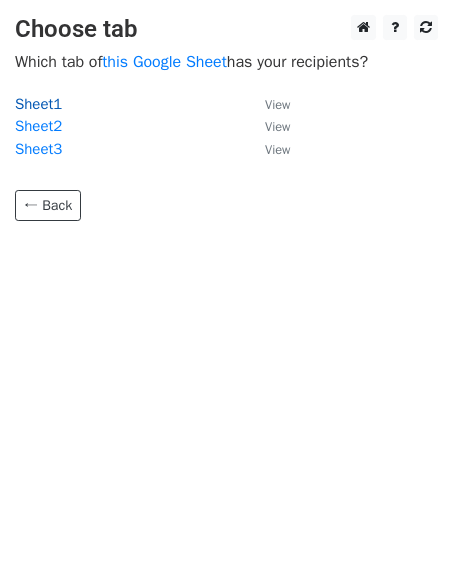 scroll, scrollTop: 0, scrollLeft: 0, axis: both 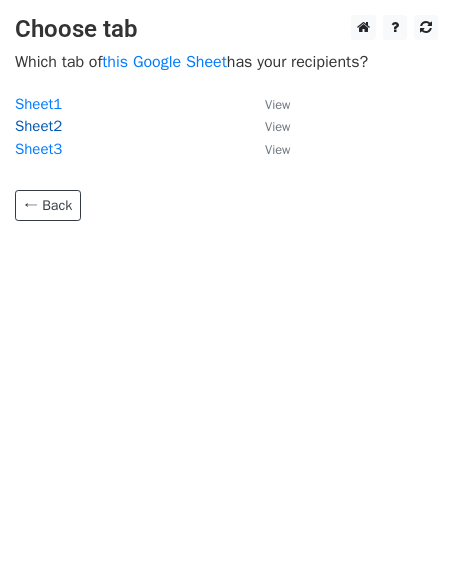 click on "Sheet2" at bounding box center [38, 126] 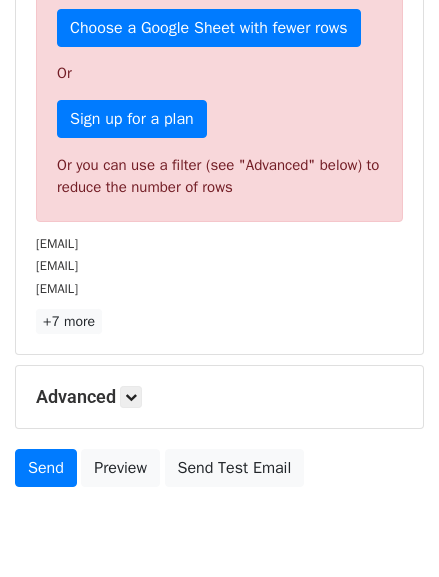 scroll, scrollTop: 635, scrollLeft: 0, axis: vertical 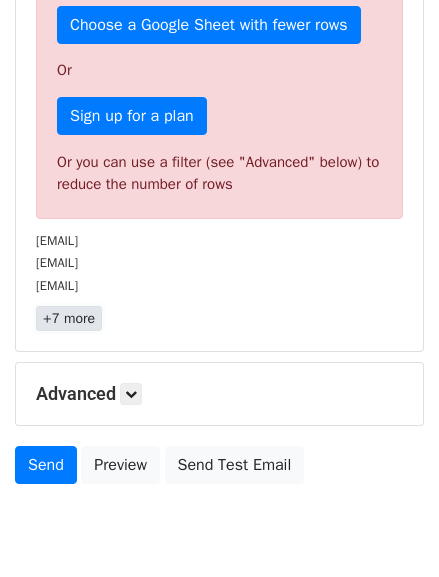 click on "+7 more" at bounding box center [69, 318] 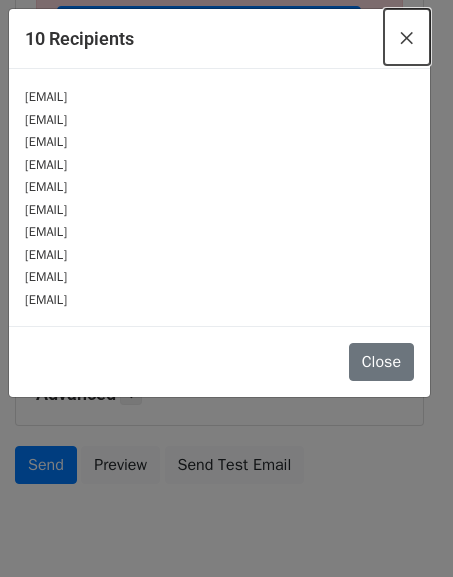 click on "×" at bounding box center (407, 37) 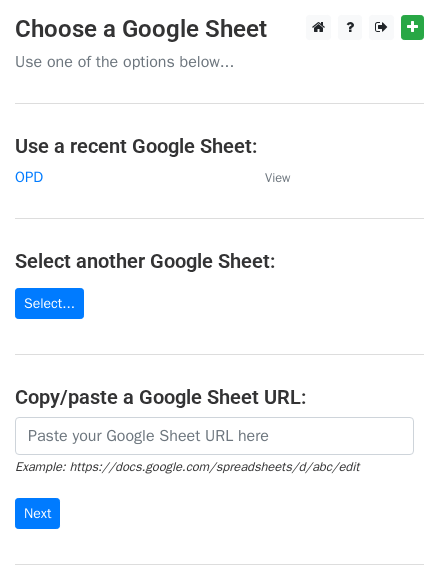 scroll, scrollTop: 0, scrollLeft: 0, axis: both 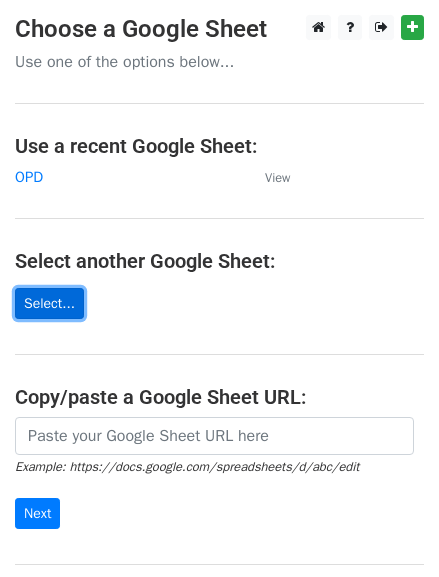 click on "Select..." at bounding box center (49, 303) 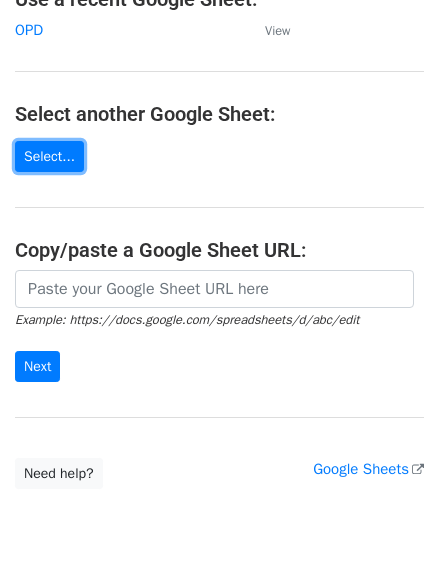 scroll, scrollTop: 149, scrollLeft: 0, axis: vertical 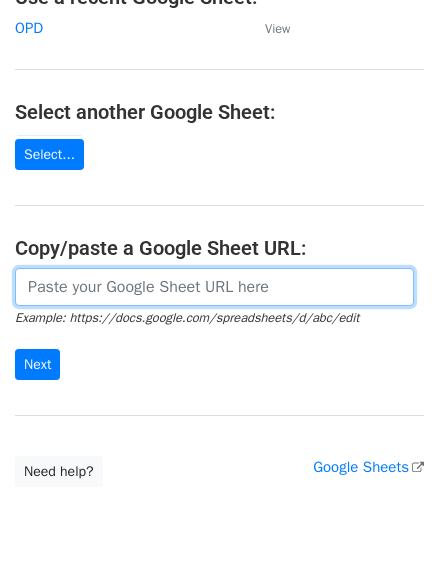 click at bounding box center [214, 287] 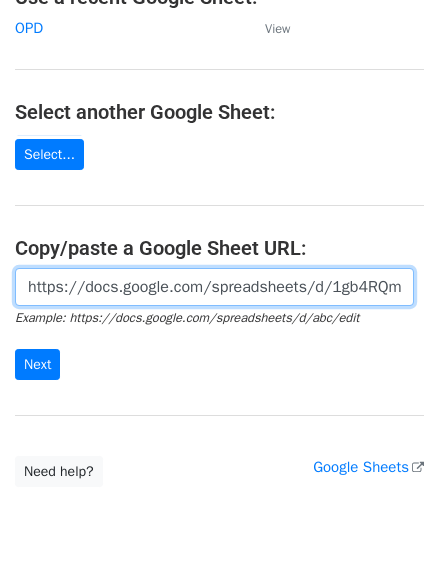 scroll, scrollTop: 0, scrollLeft: 595, axis: horizontal 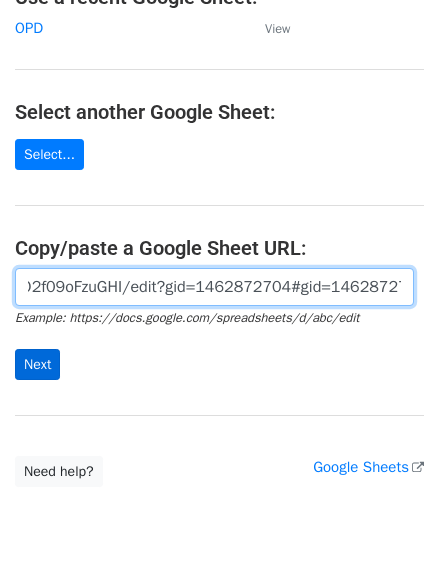 type on "https://docs.google.com/spreadsheets/d/1gb4RQmwS4e1nfRw_-oQ6slvR262OKlZO2f09oFzuGHI/edit?gid=1462872704#gid=1462872704" 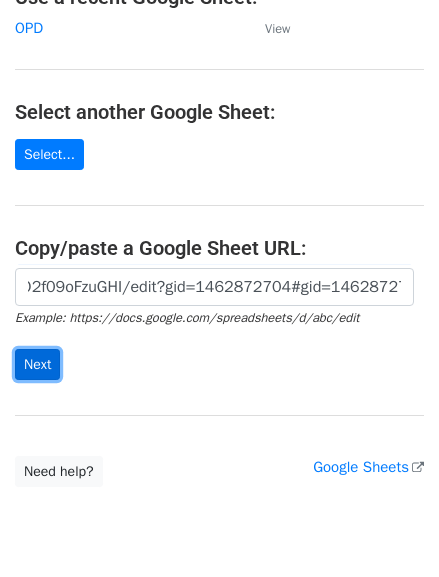scroll, scrollTop: 0, scrollLeft: 0, axis: both 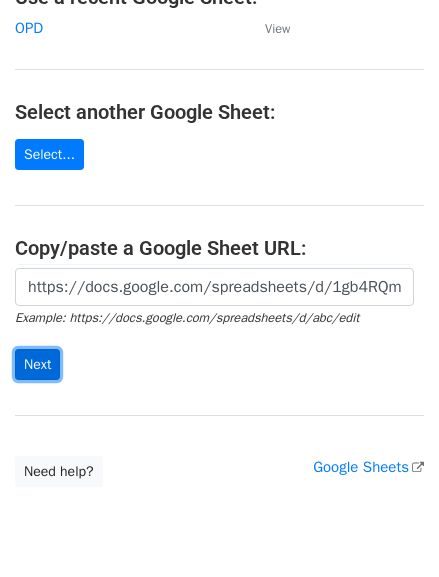 click on "Next" at bounding box center (37, 364) 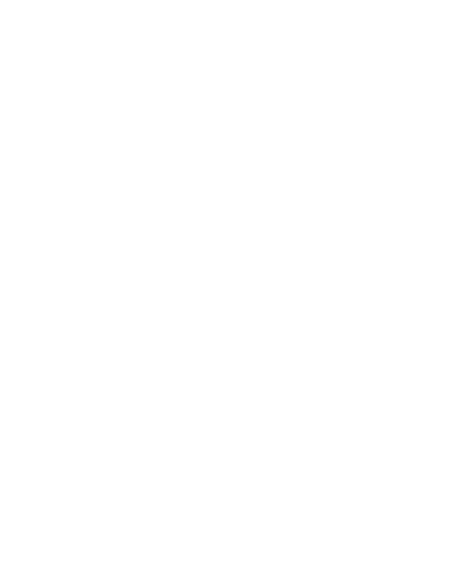 scroll, scrollTop: 0, scrollLeft: 0, axis: both 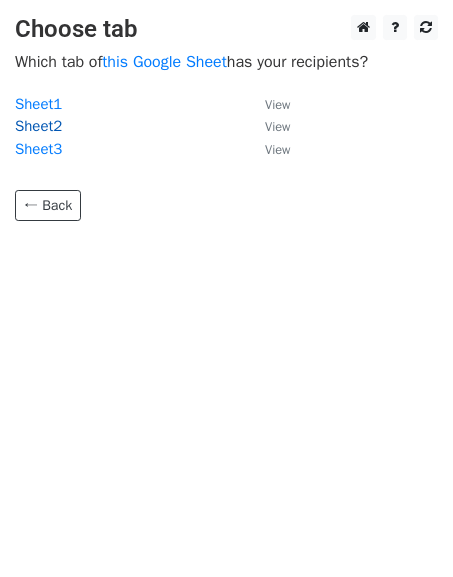click on "Sheet2" at bounding box center [38, 126] 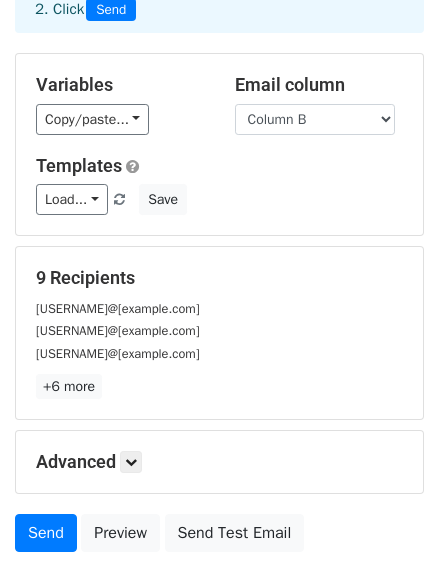 scroll, scrollTop: 276, scrollLeft: 0, axis: vertical 